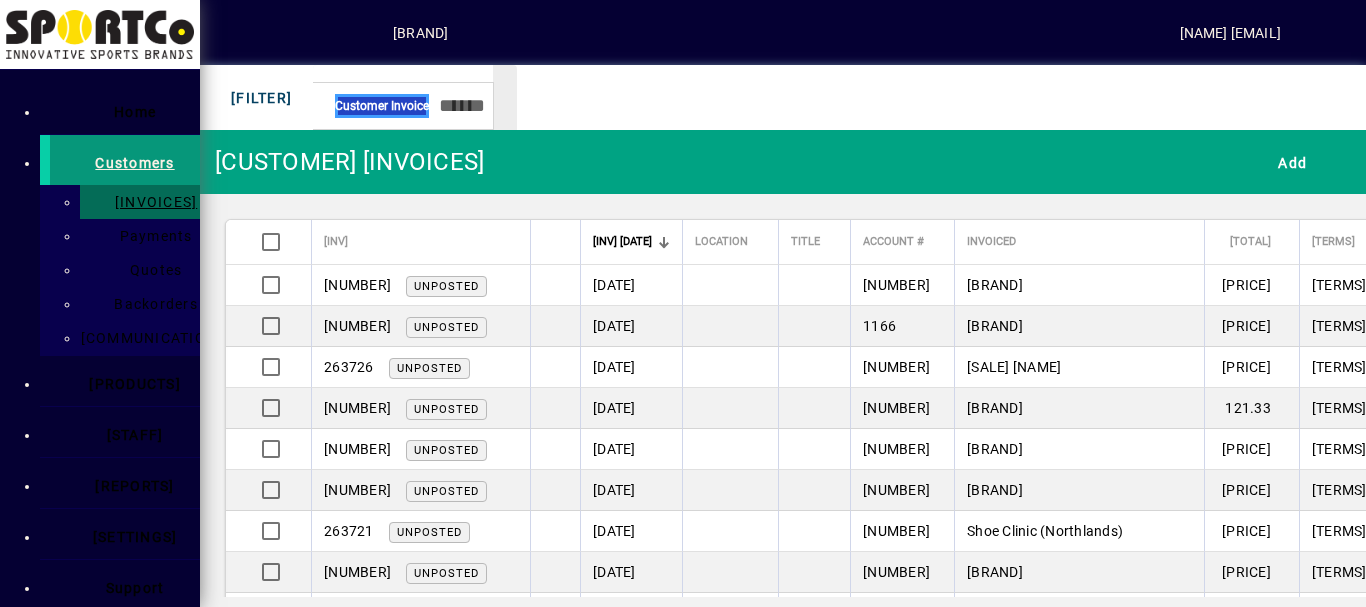 scroll, scrollTop: 0, scrollLeft: 0, axis: both 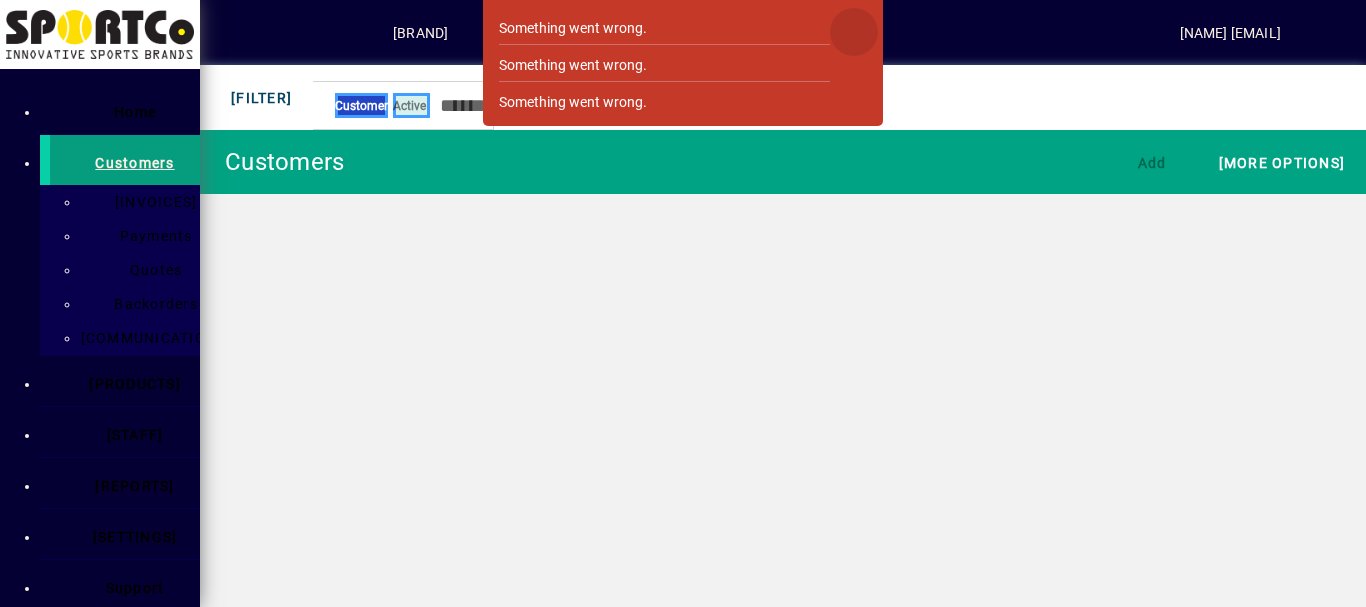 click at bounding box center [854, 32] 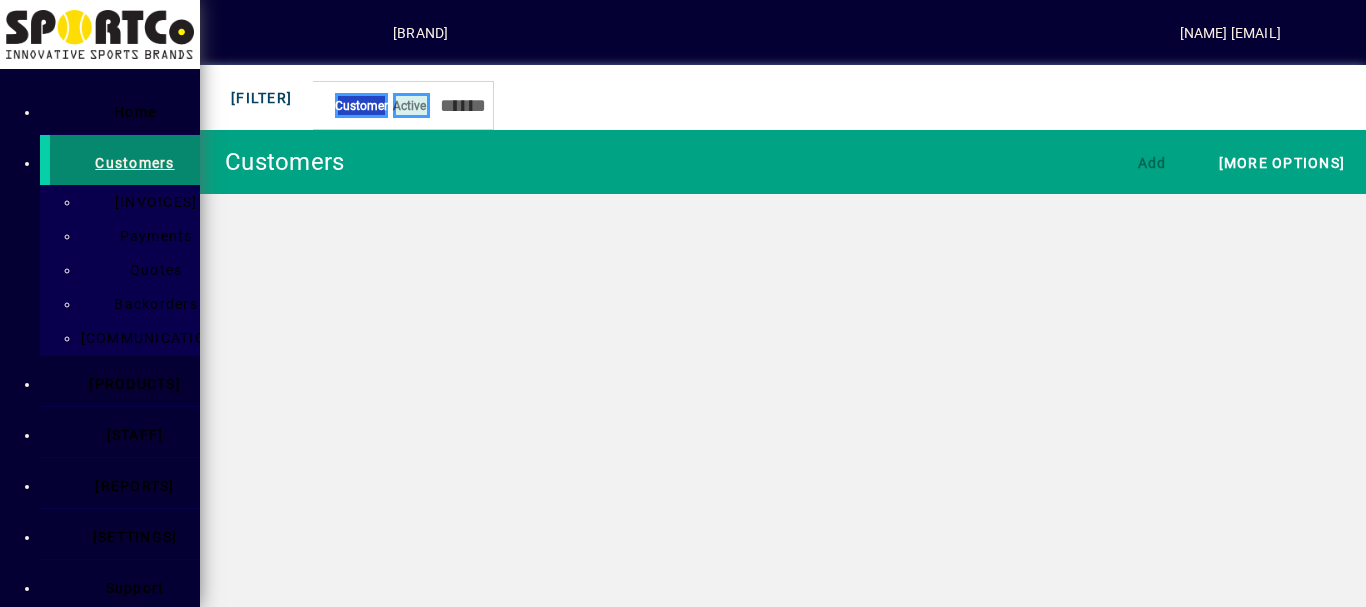 click on "Customers" at bounding box center [134, 163] 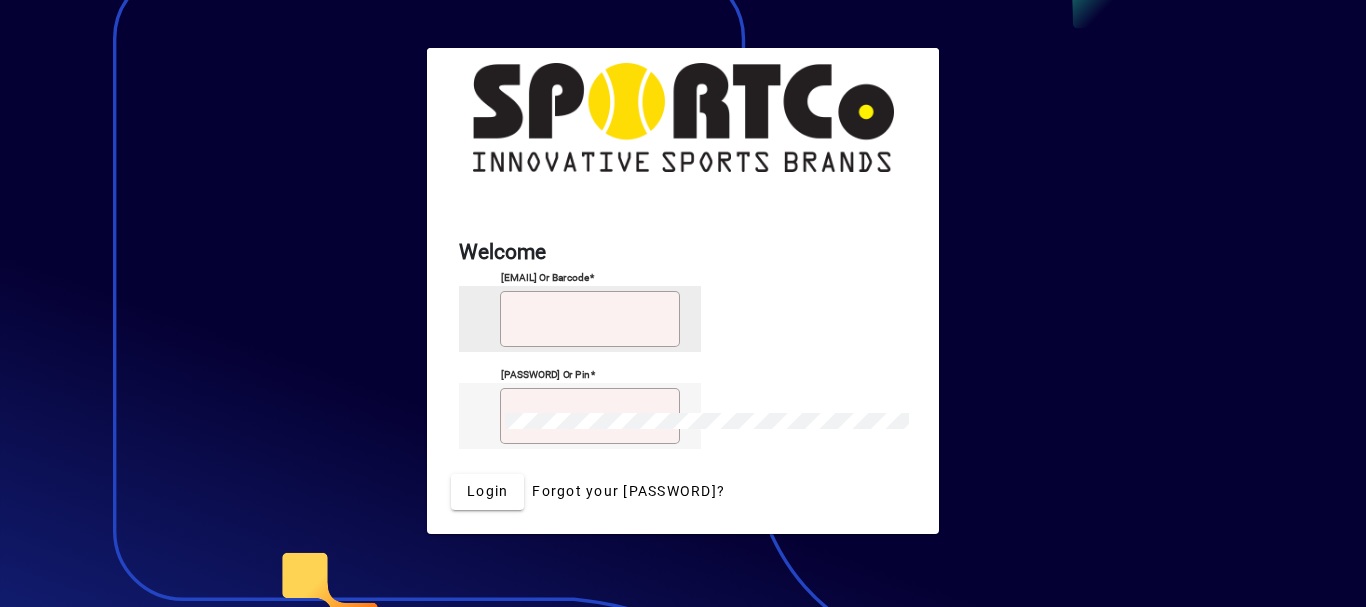 scroll, scrollTop: 0, scrollLeft: 0, axis: both 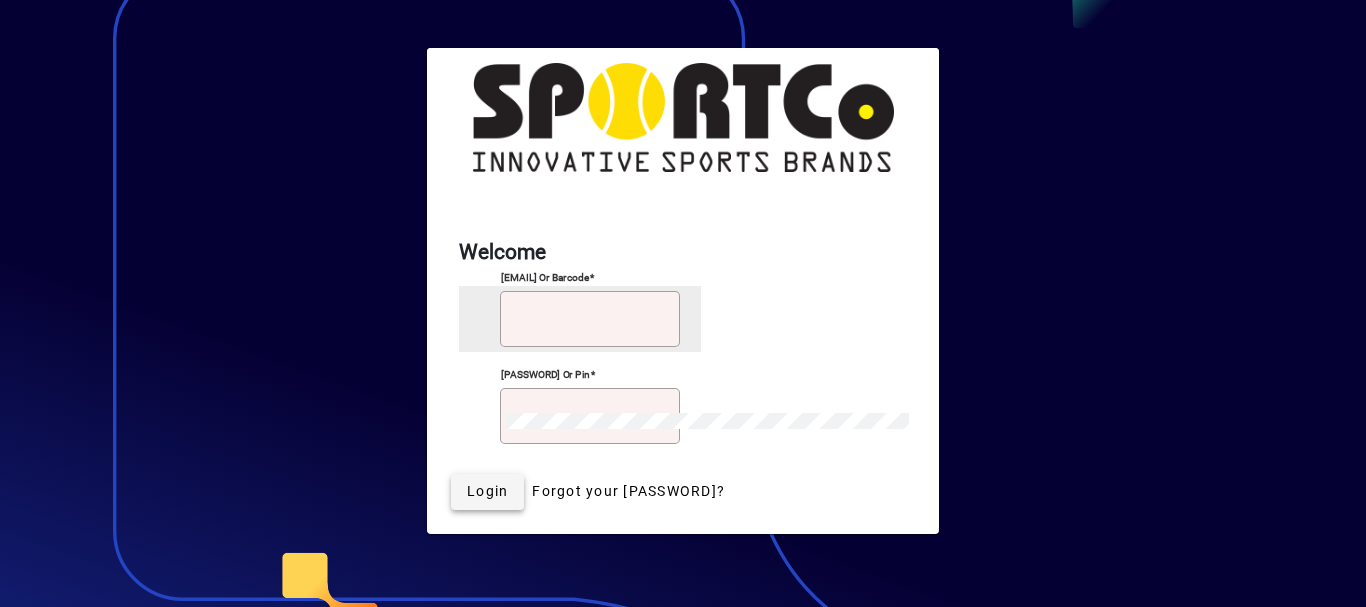type on "**********" 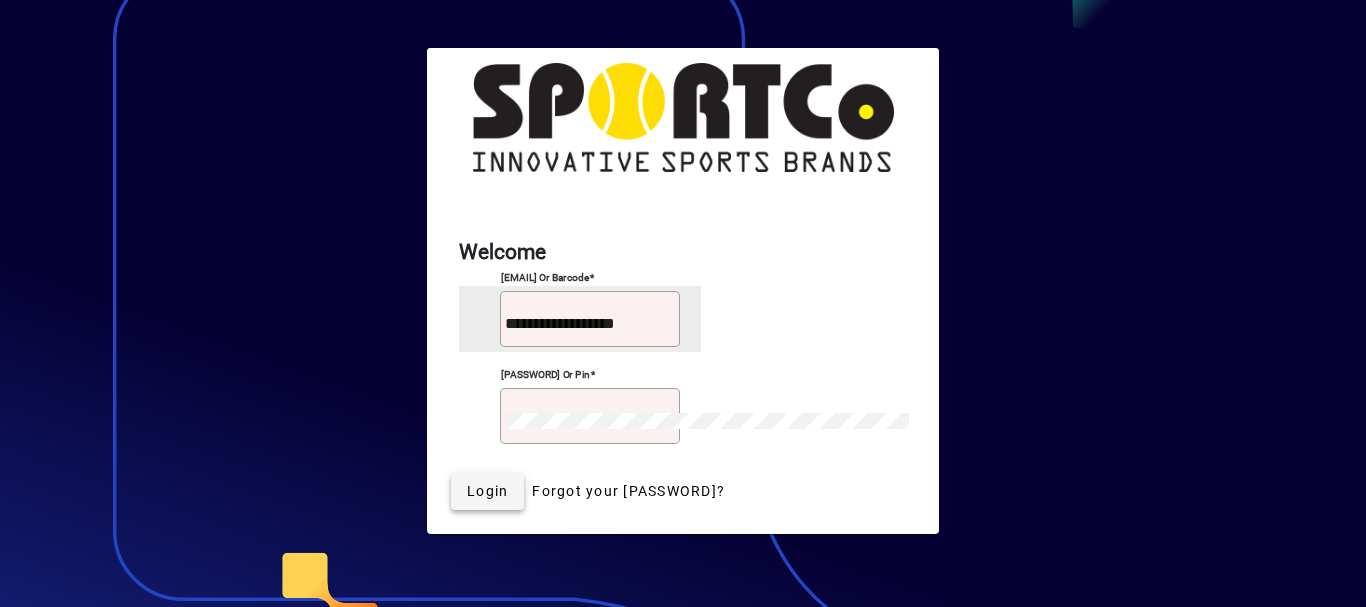 click on "Login" at bounding box center (487, 491) 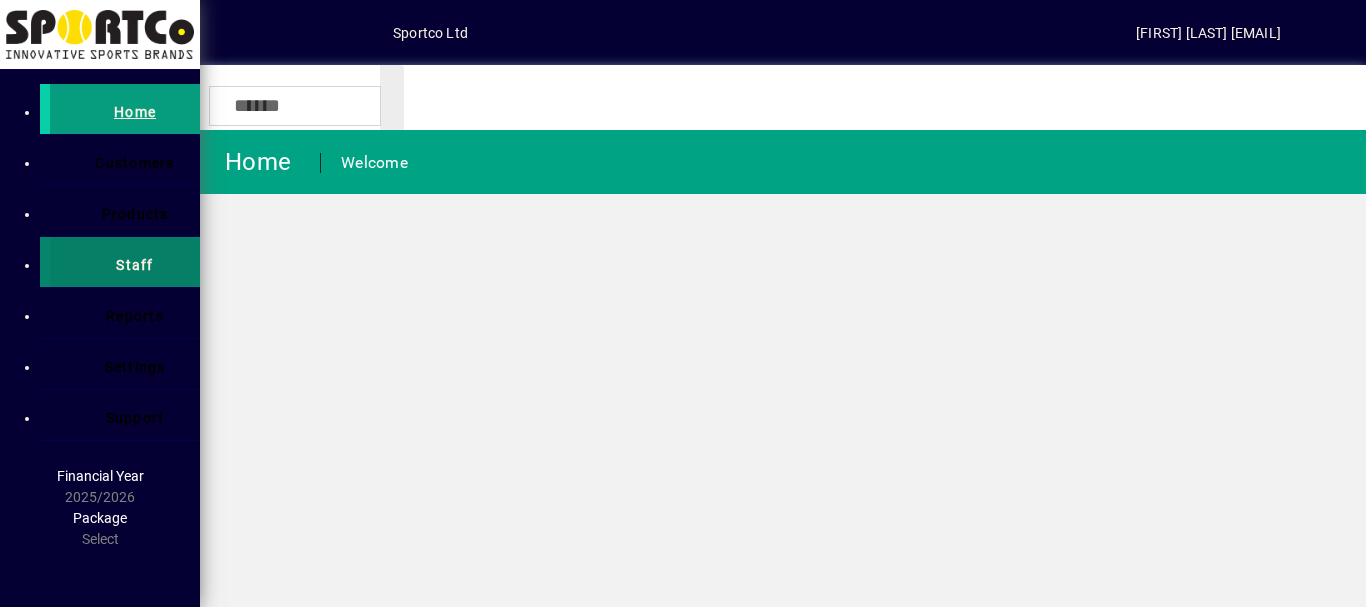 scroll, scrollTop: 0, scrollLeft: 0, axis: both 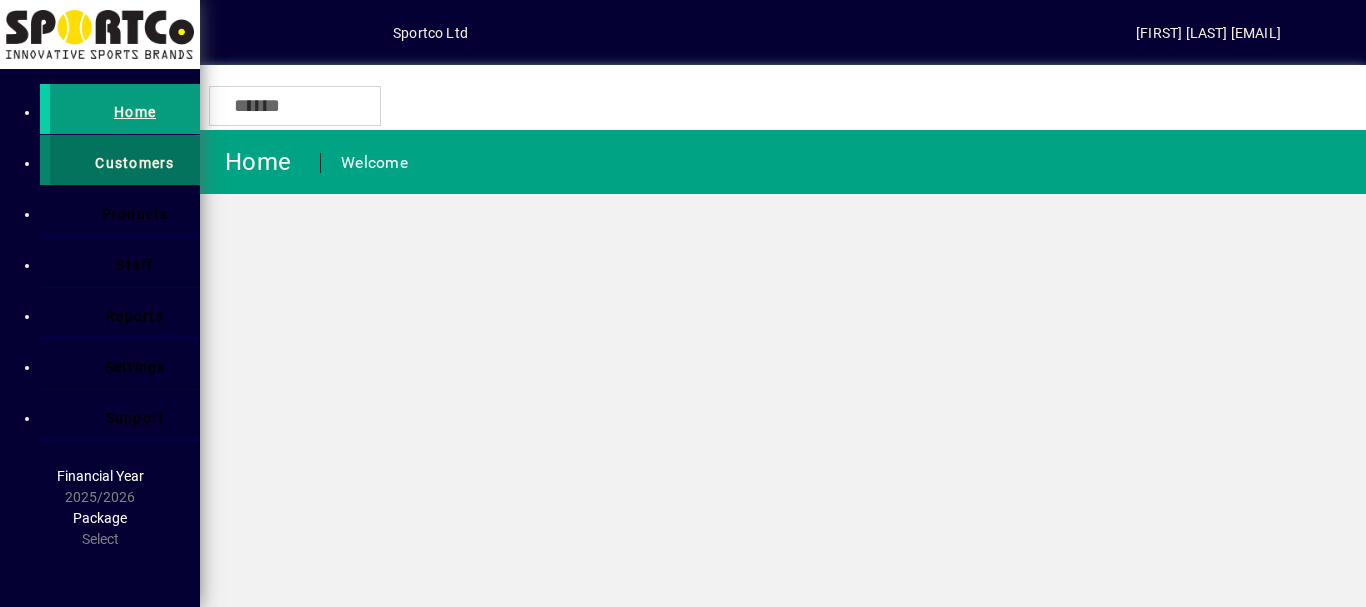 click on "Customers" at bounding box center [134, 163] 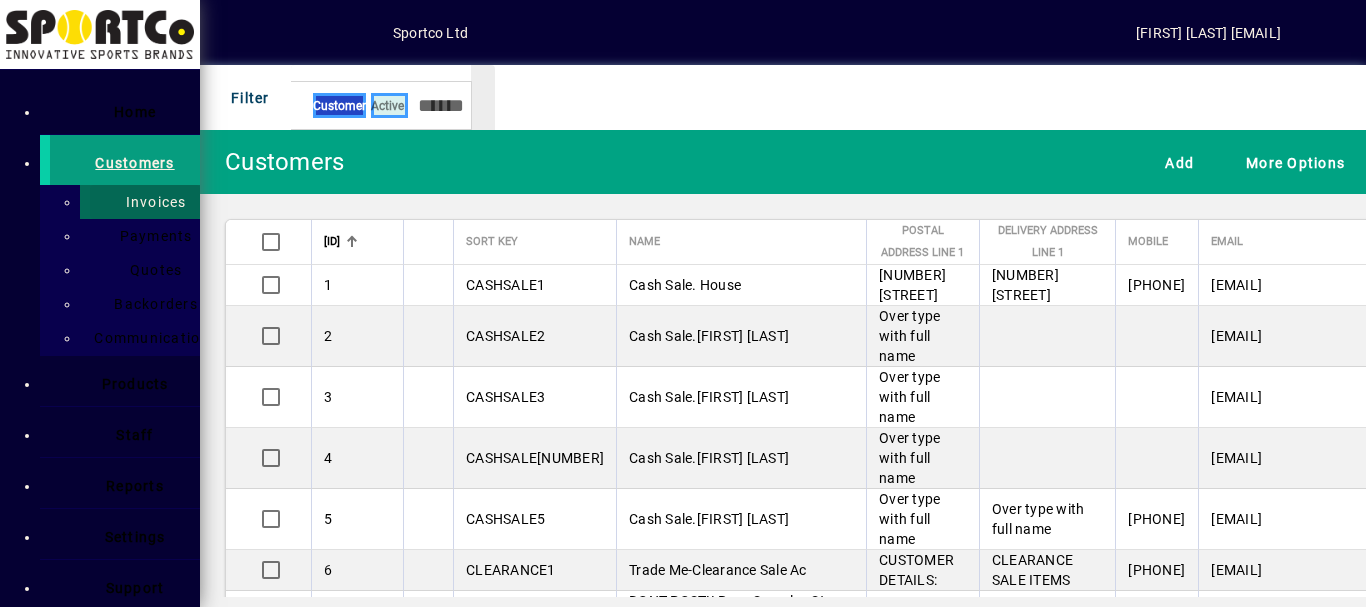 click on "Invoices" at bounding box center [150, 202] 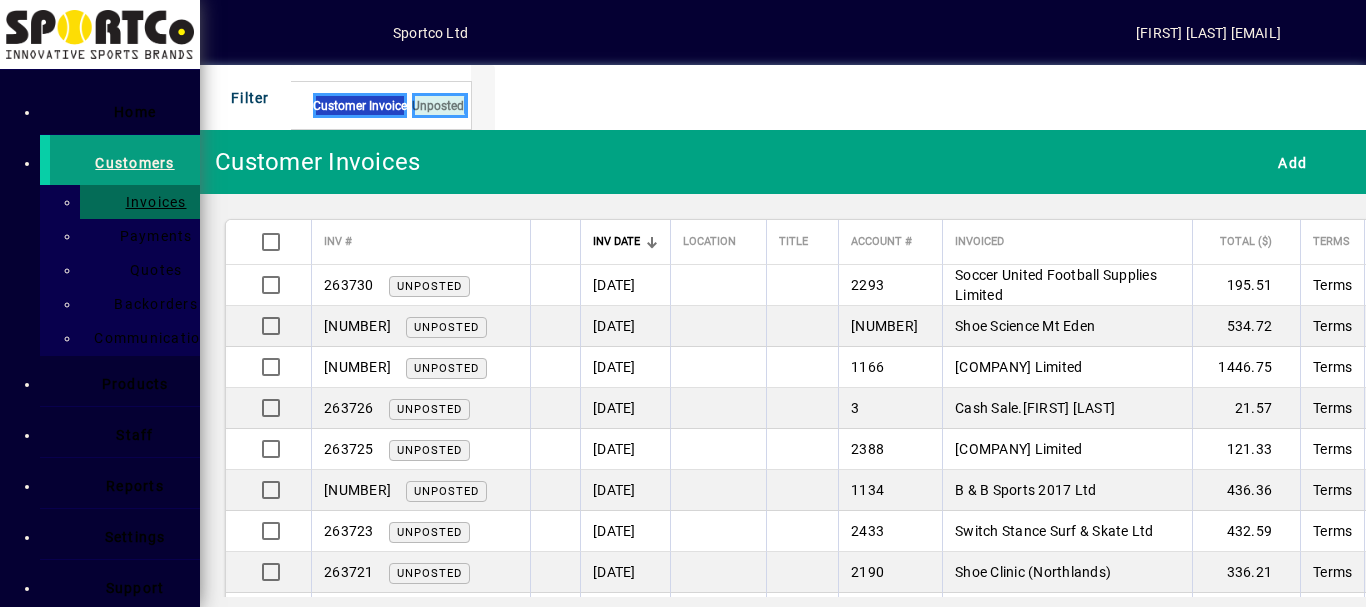 click at bounding box center (466, 105) 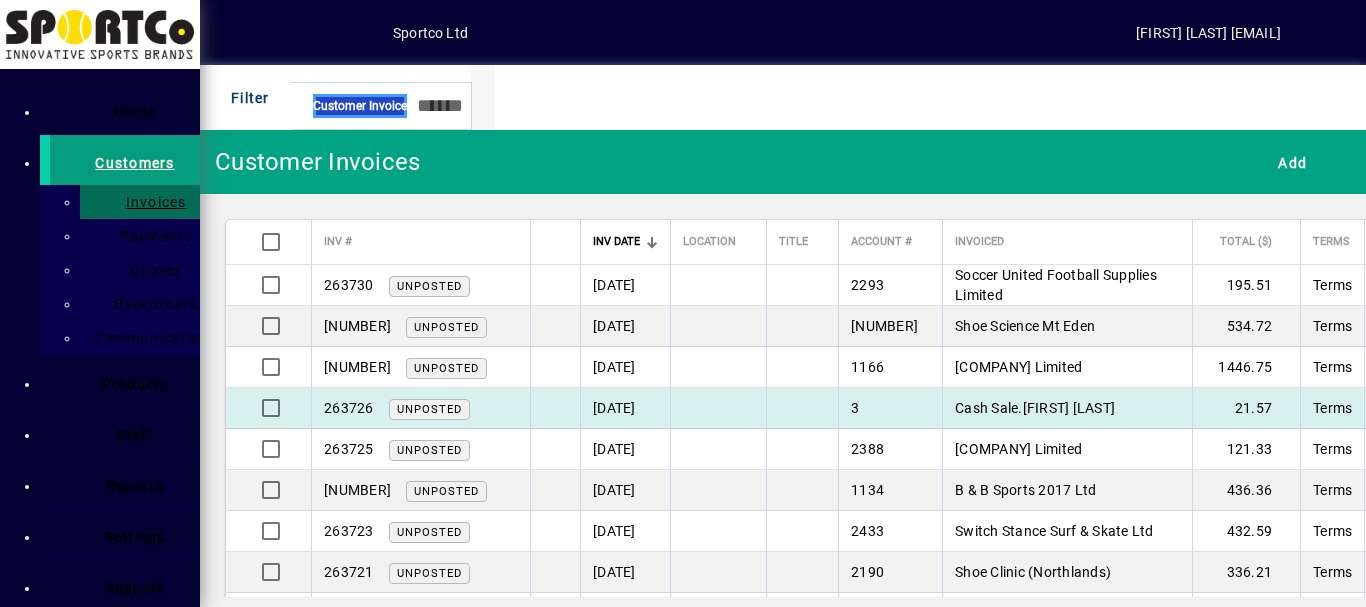 click on "Cash Sale.[FIRST] [LAST]" at bounding box center [1056, 285] 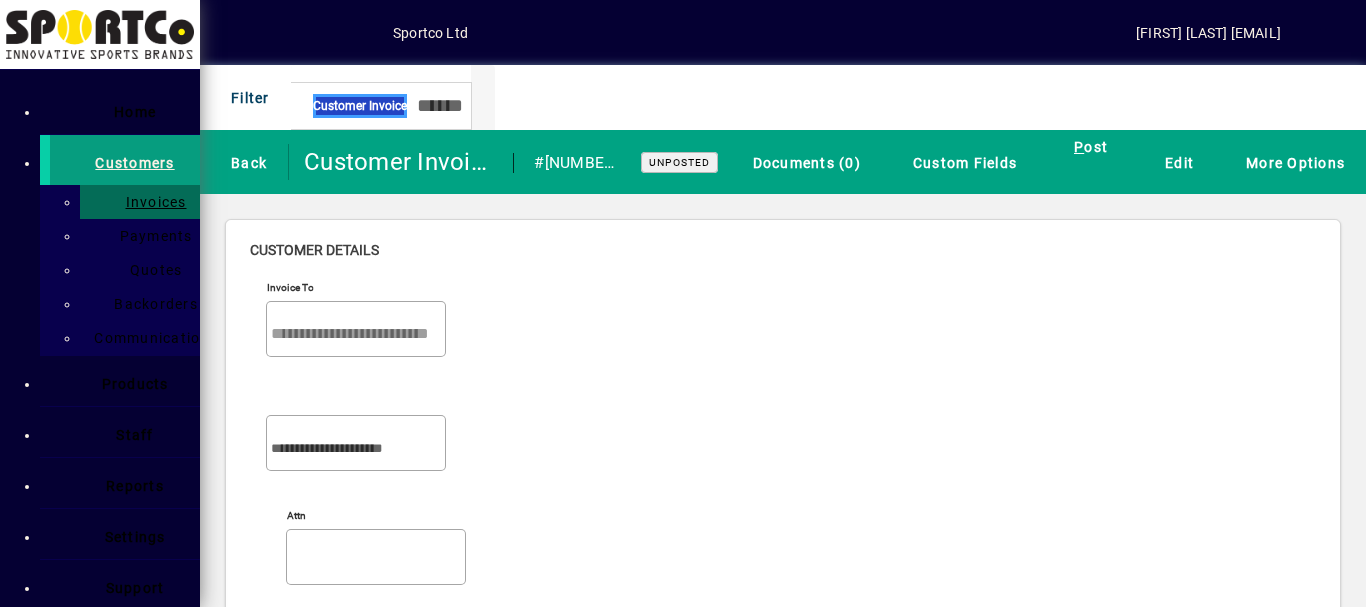 scroll, scrollTop: 0, scrollLeft: 0, axis: both 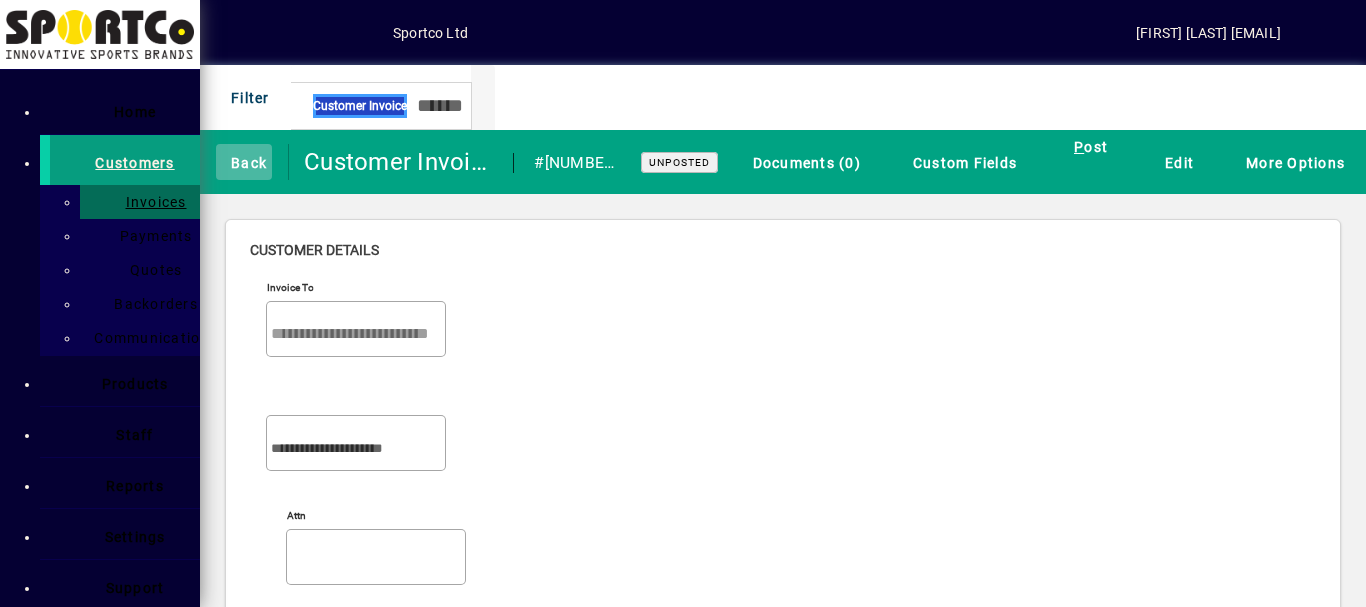 click on "Back" at bounding box center [244, 162] 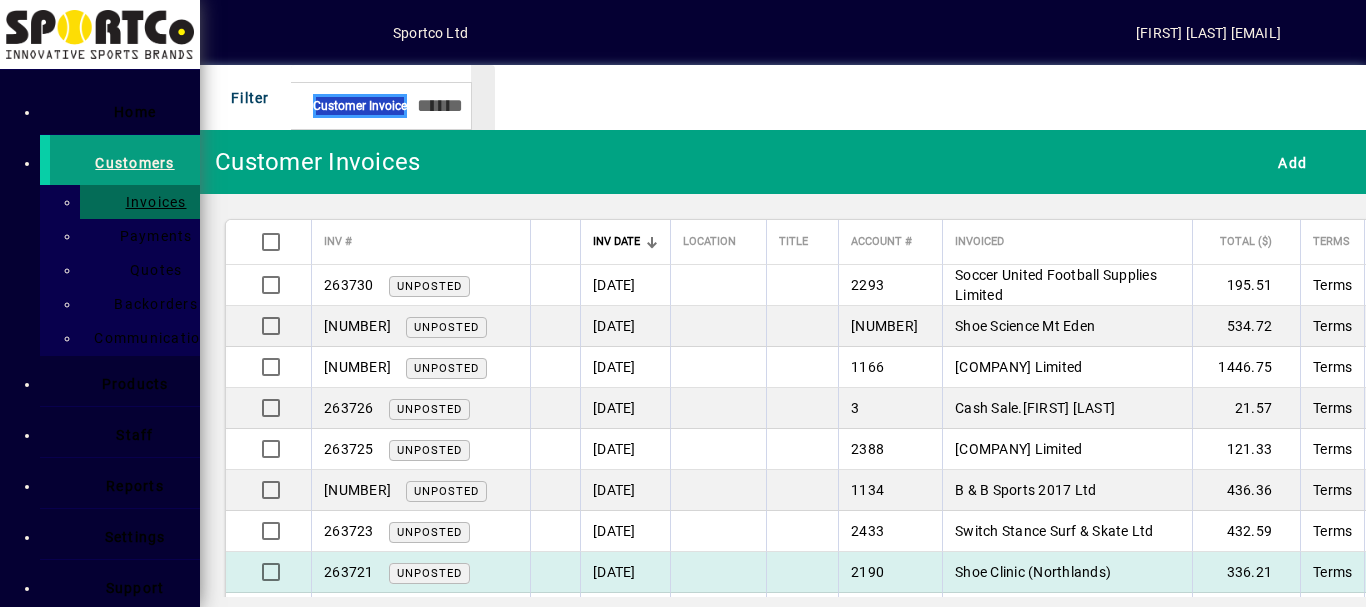 click on "Shoe Clinic (Northlands)" at bounding box center [1056, 285] 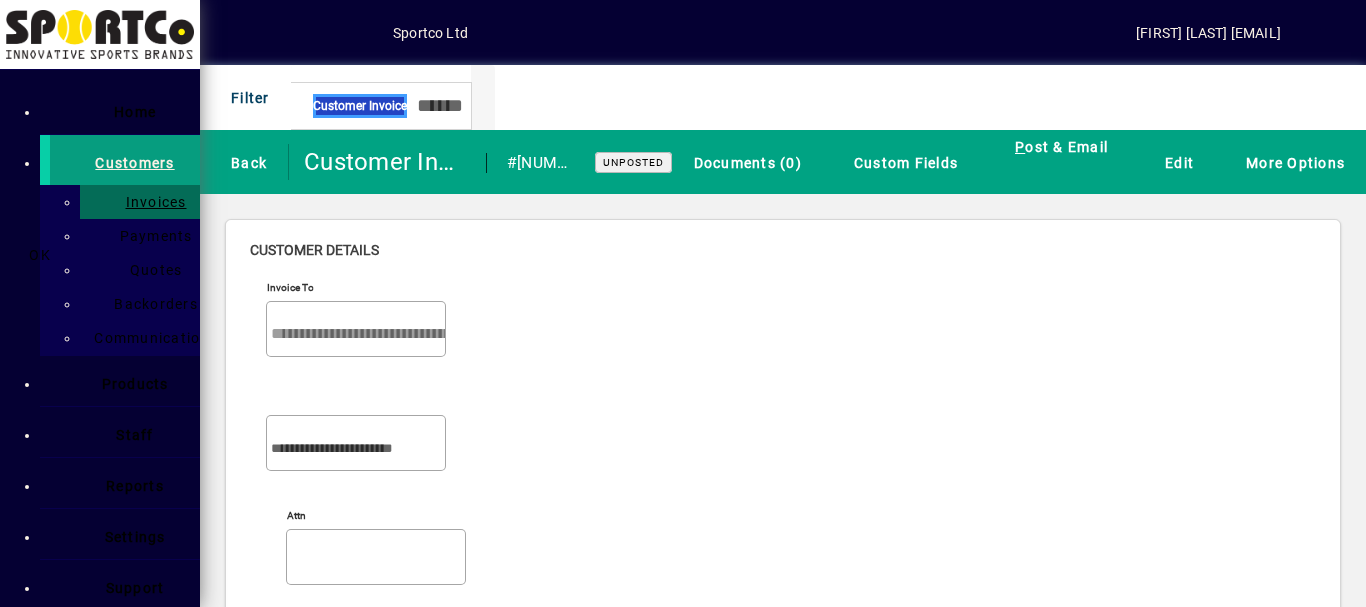 click on "OK" at bounding box center (40, 255) 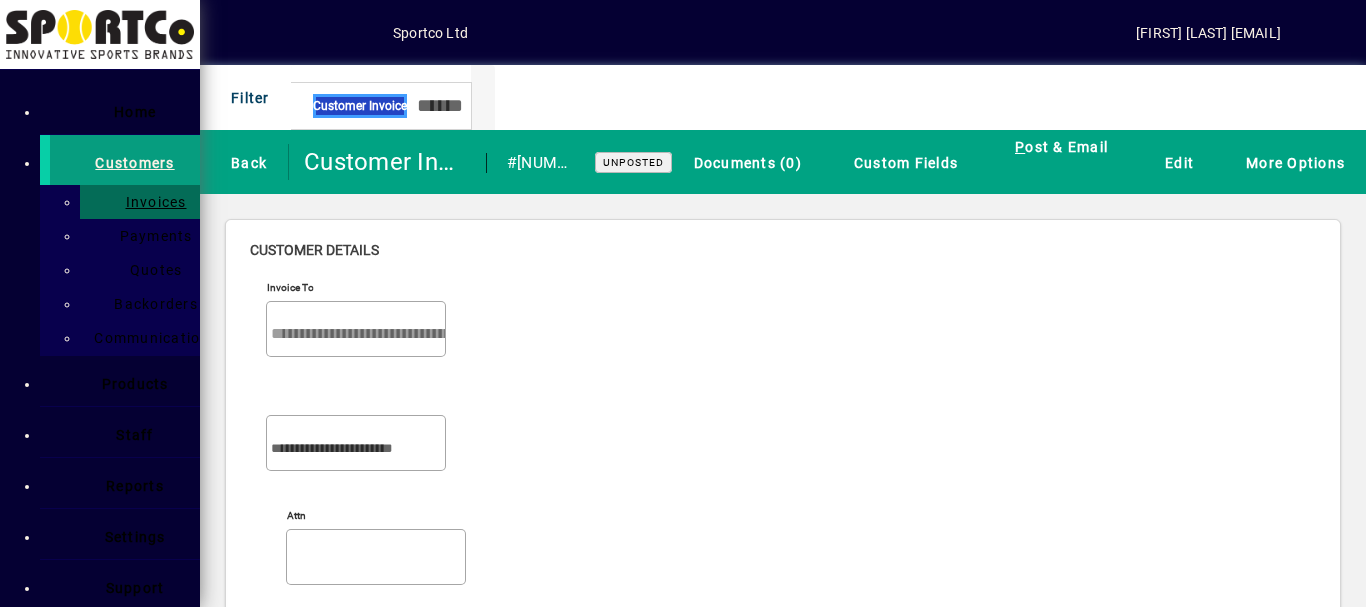scroll, scrollTop: 1359, scrollLeft: 0, axis: vertical 